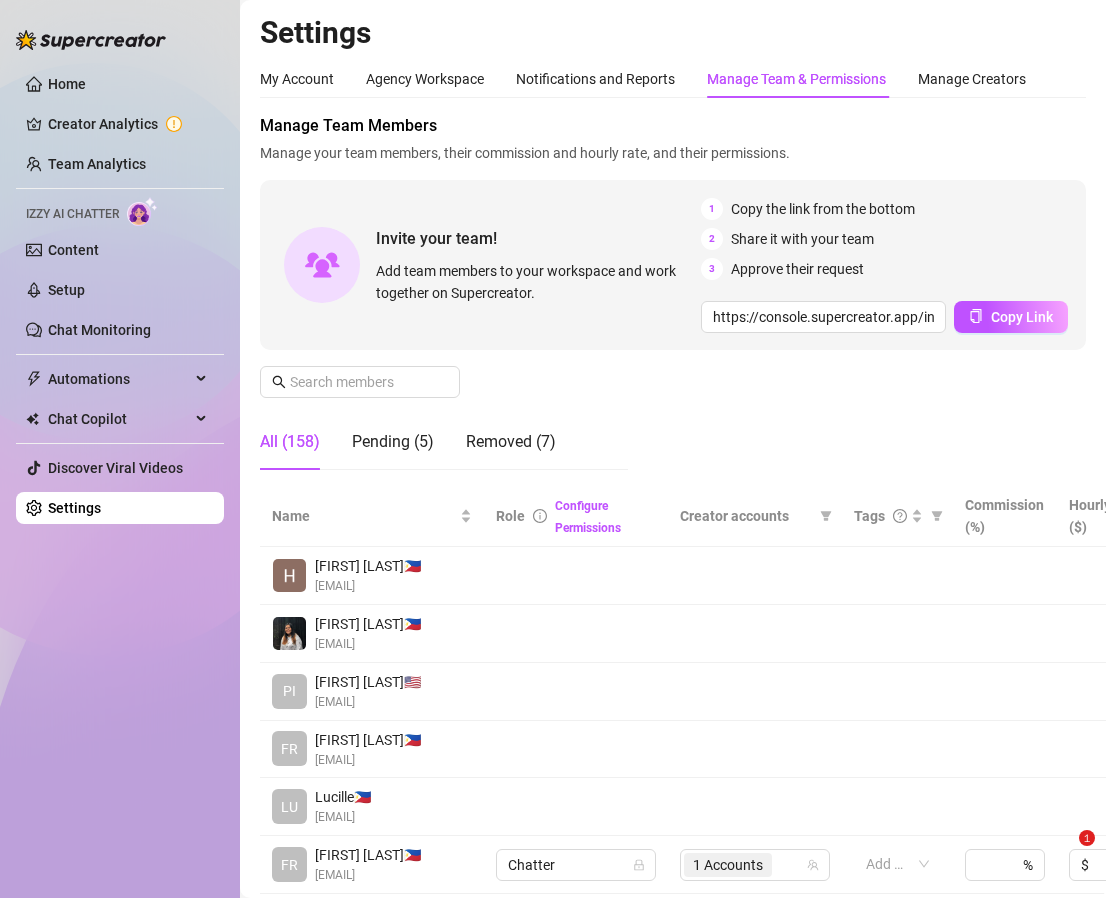 scroll, scrollTop: 0, scrollLeft: 0, axis: both 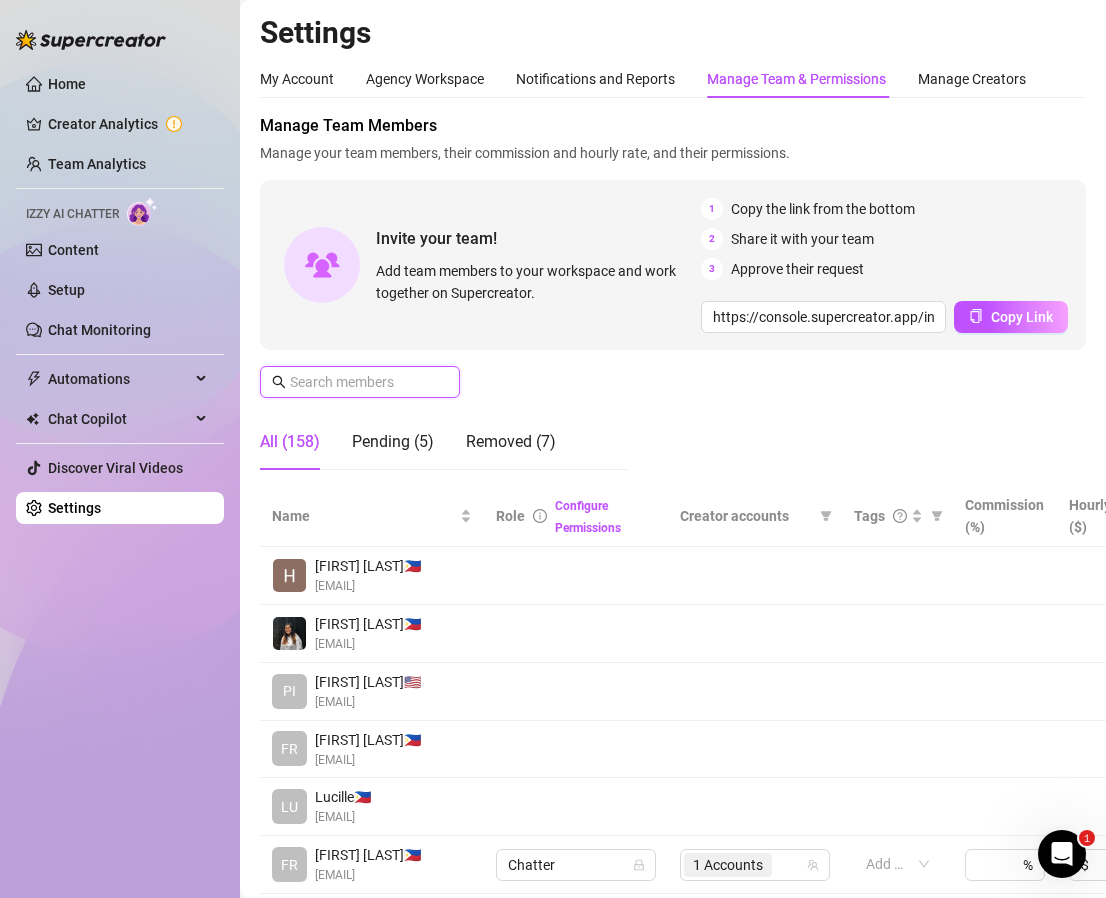click at bounding box center [361, 382] 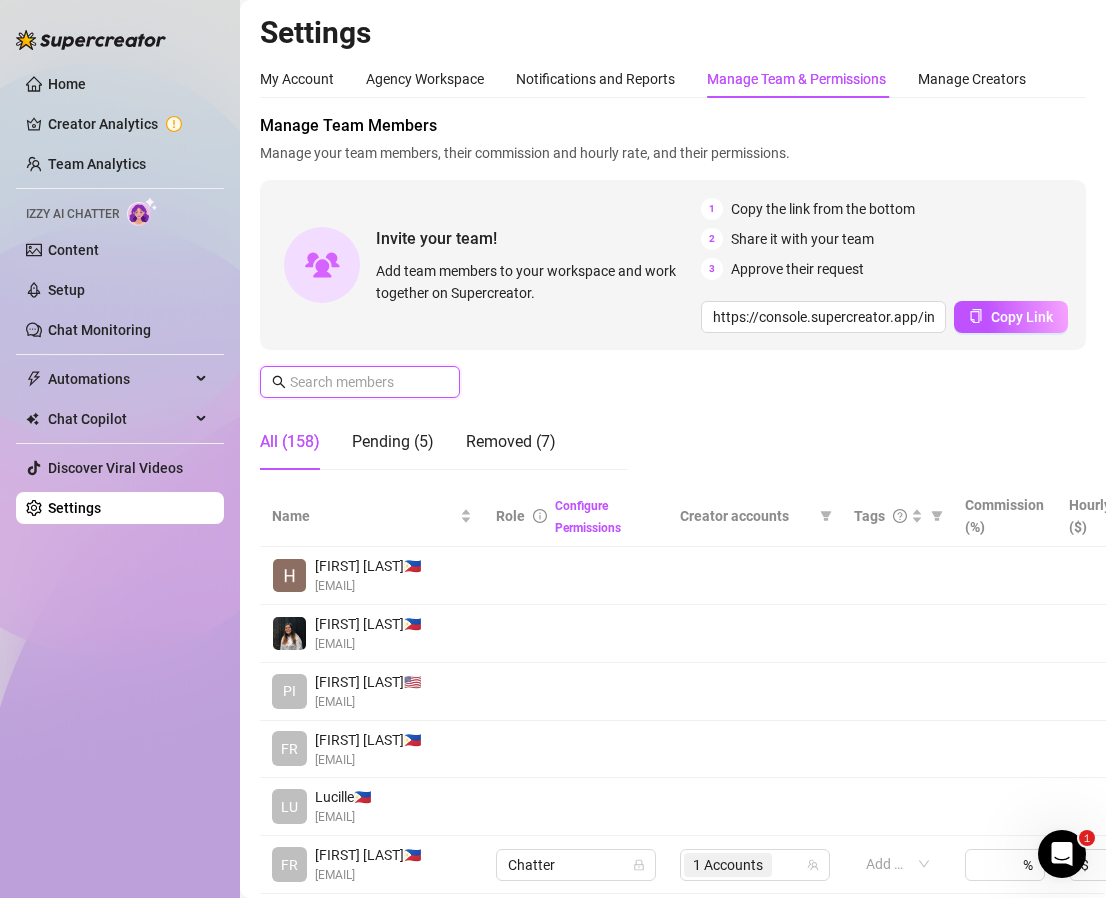 paste on "[EMAIL]" 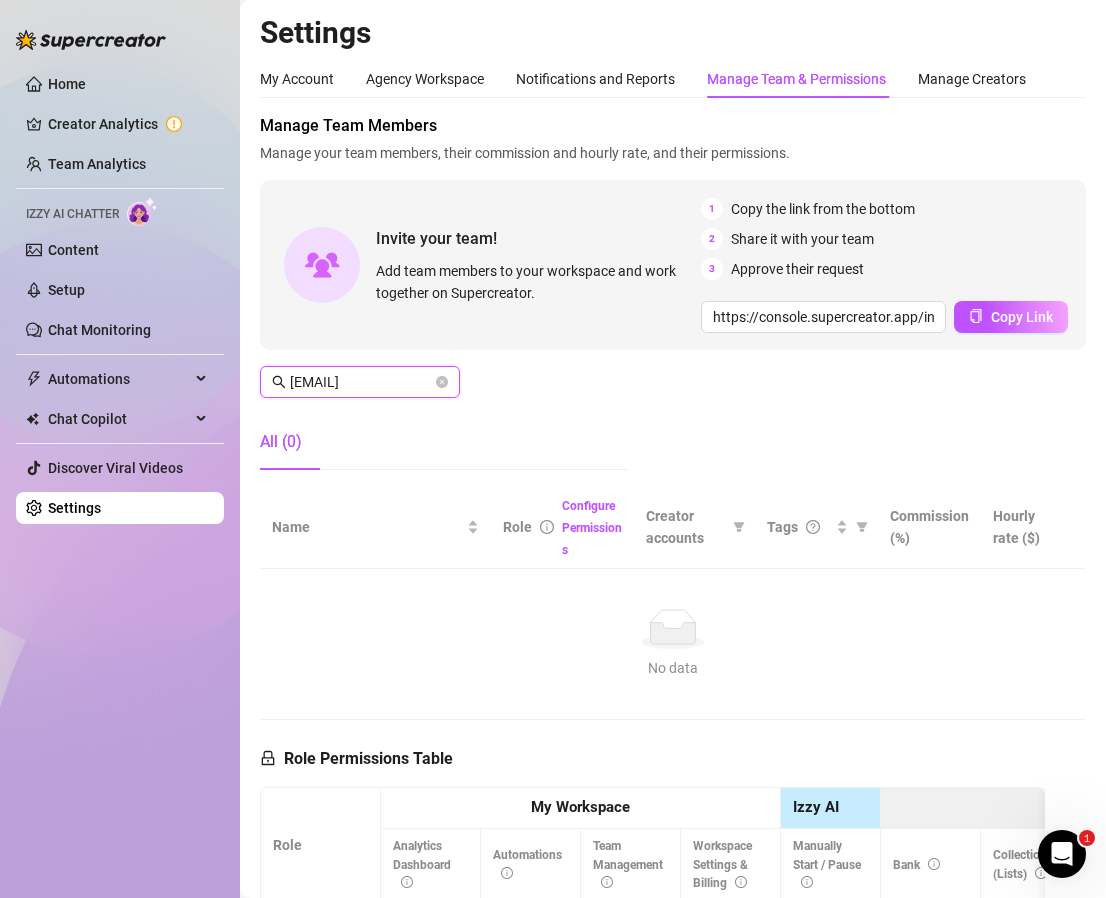 scroll, scrollTop: 0, scrollLeft: 19, axis: horizontal 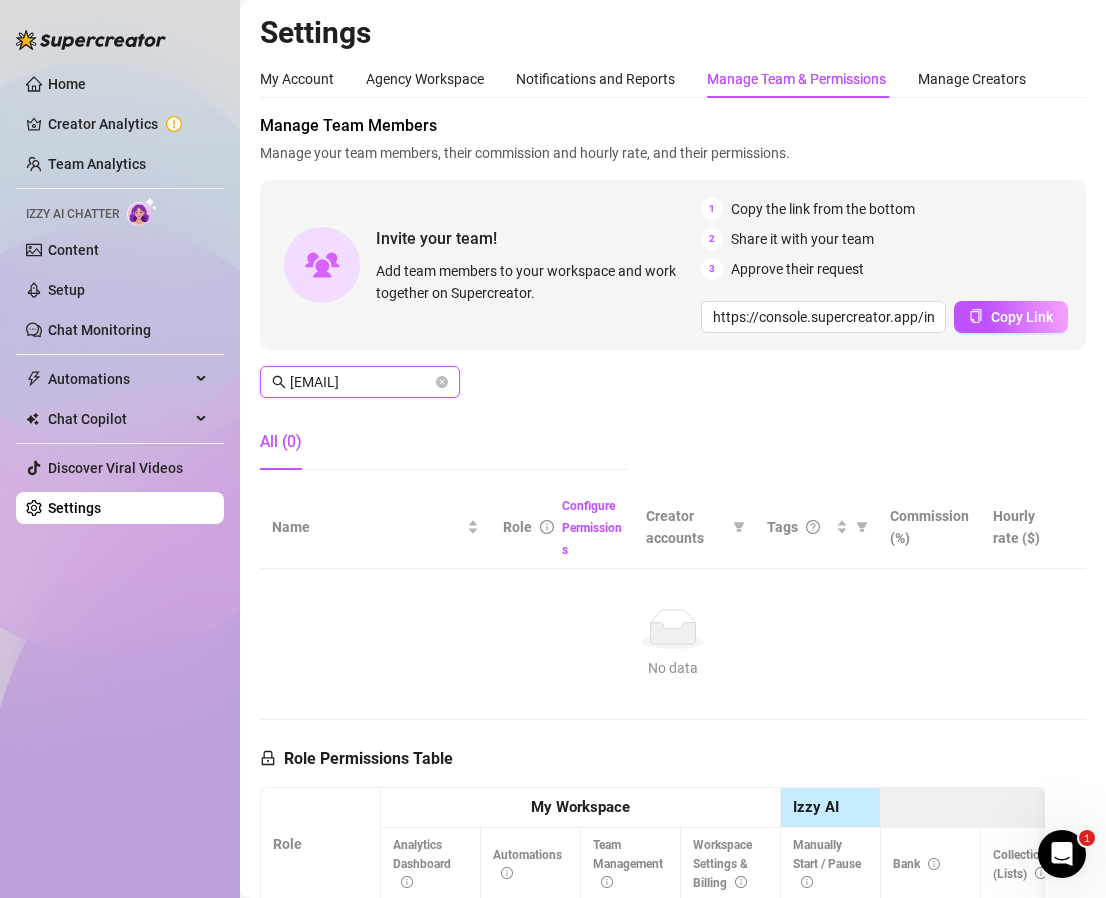 type on "[EMAIL]" 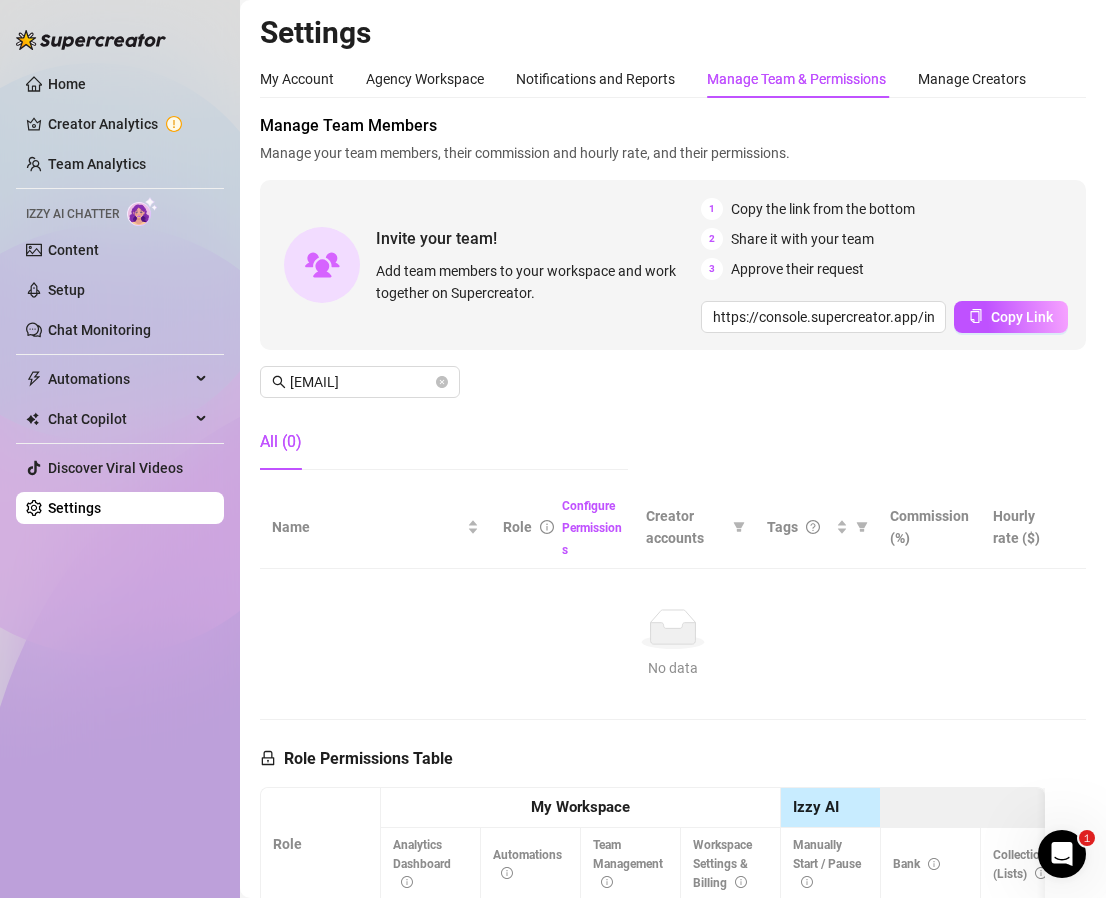 scroll, scrollTop: 0, scrollLeft: 0, axis: both 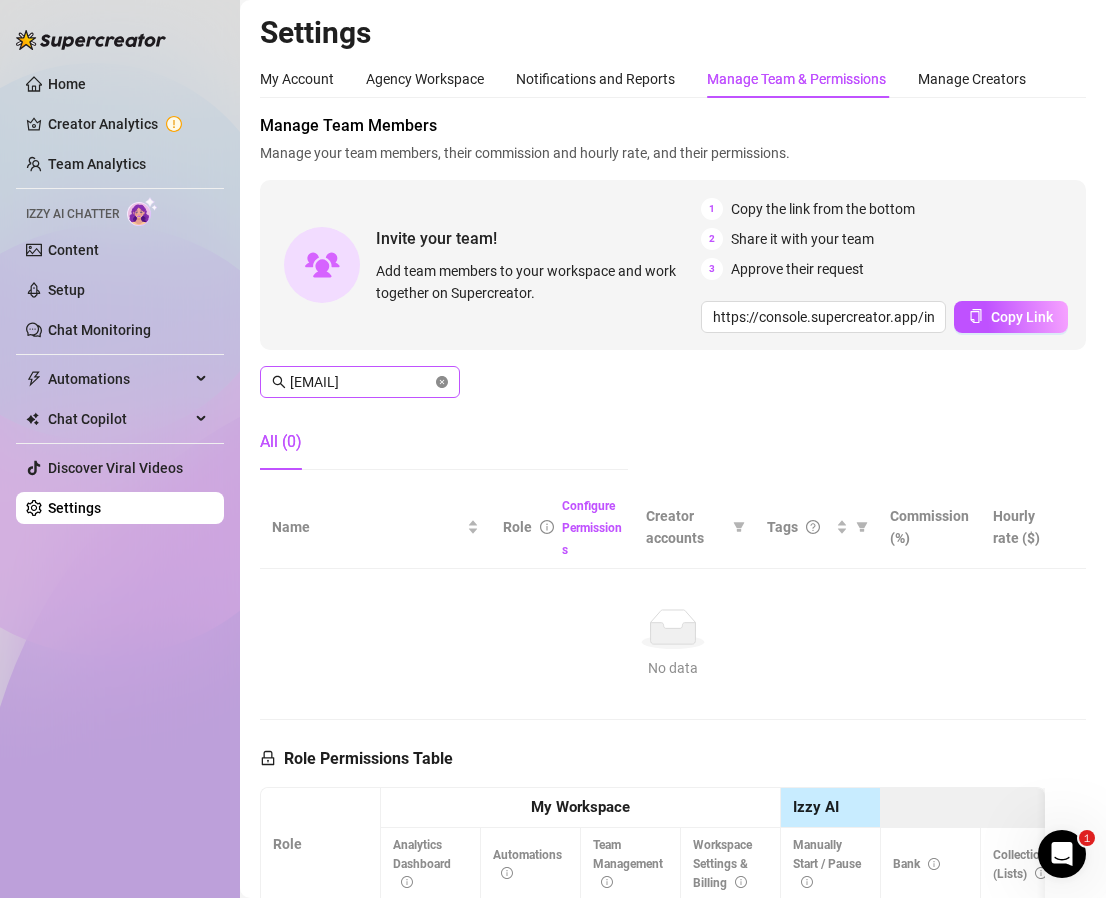 click 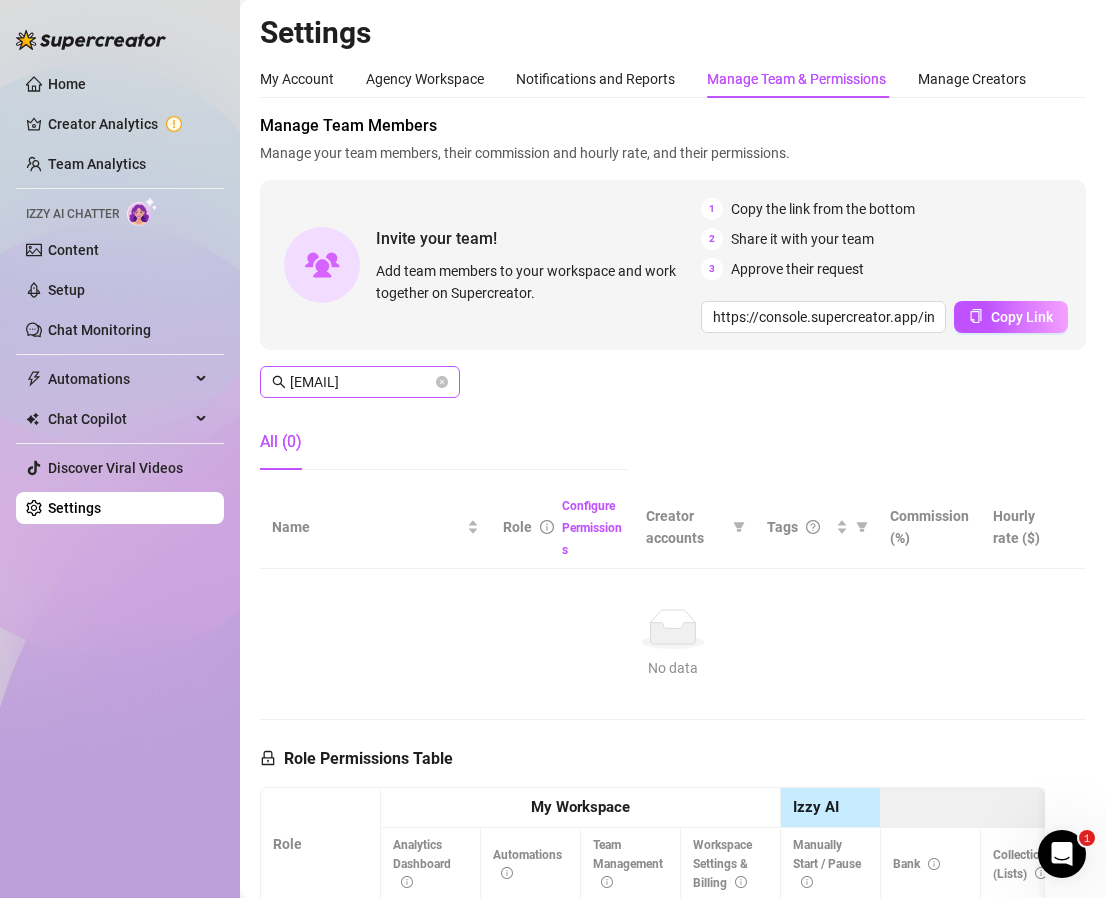 click at bounding box center (442, 382) 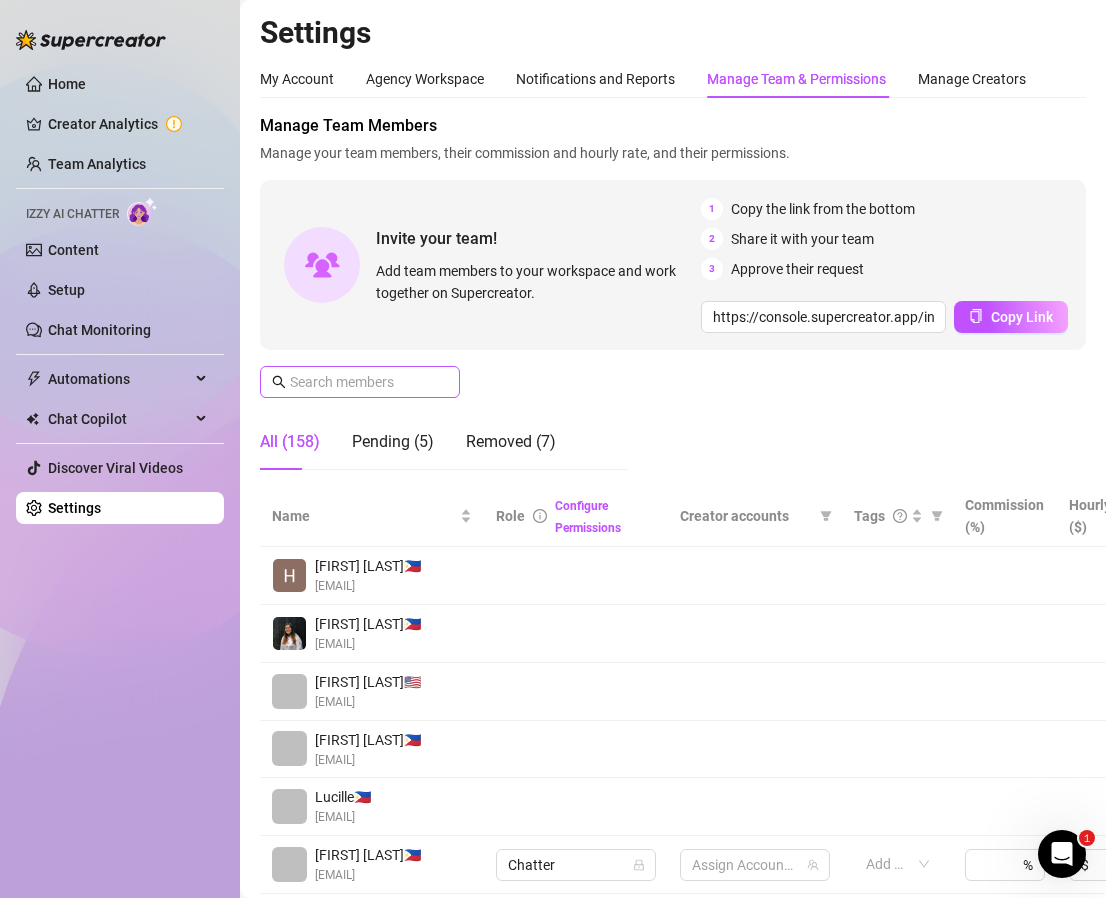 click at bounding box center [442, 382] 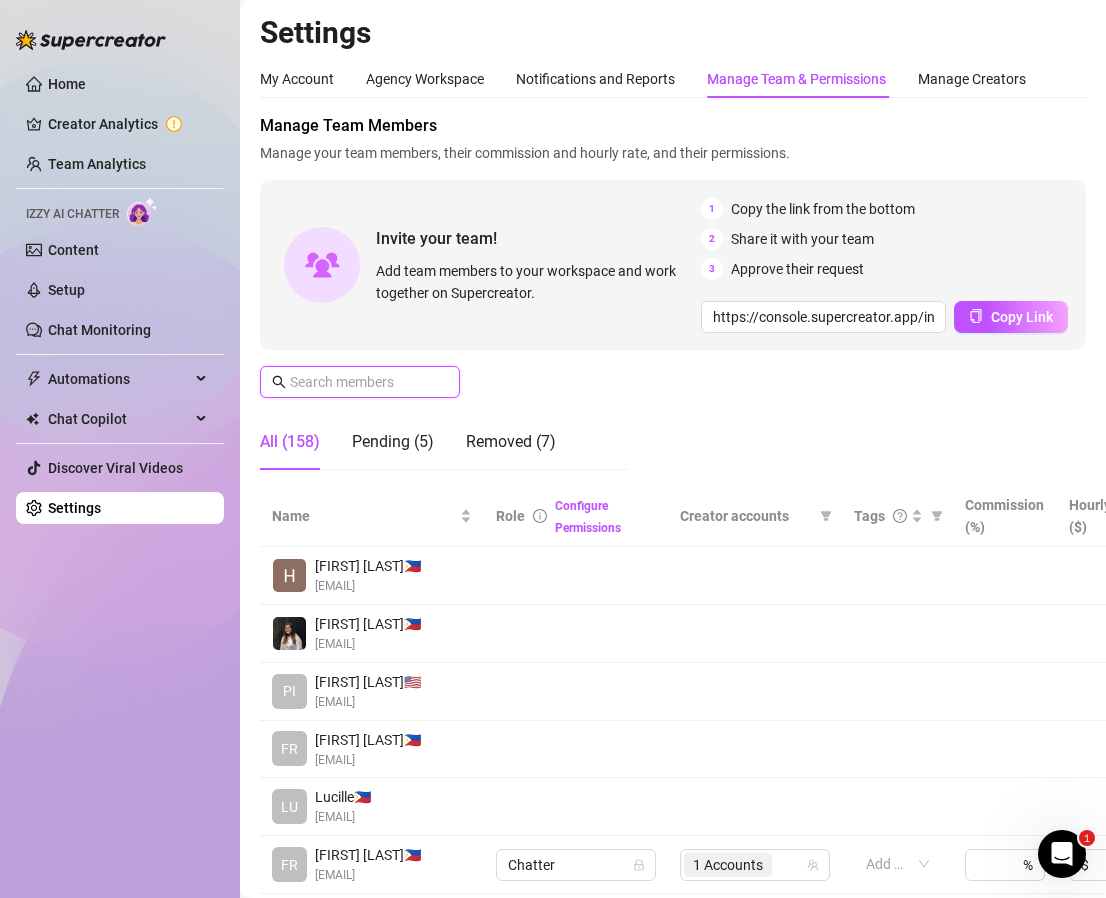 scroll, scrollTop: 0, scrollLeft: 0, axis: both 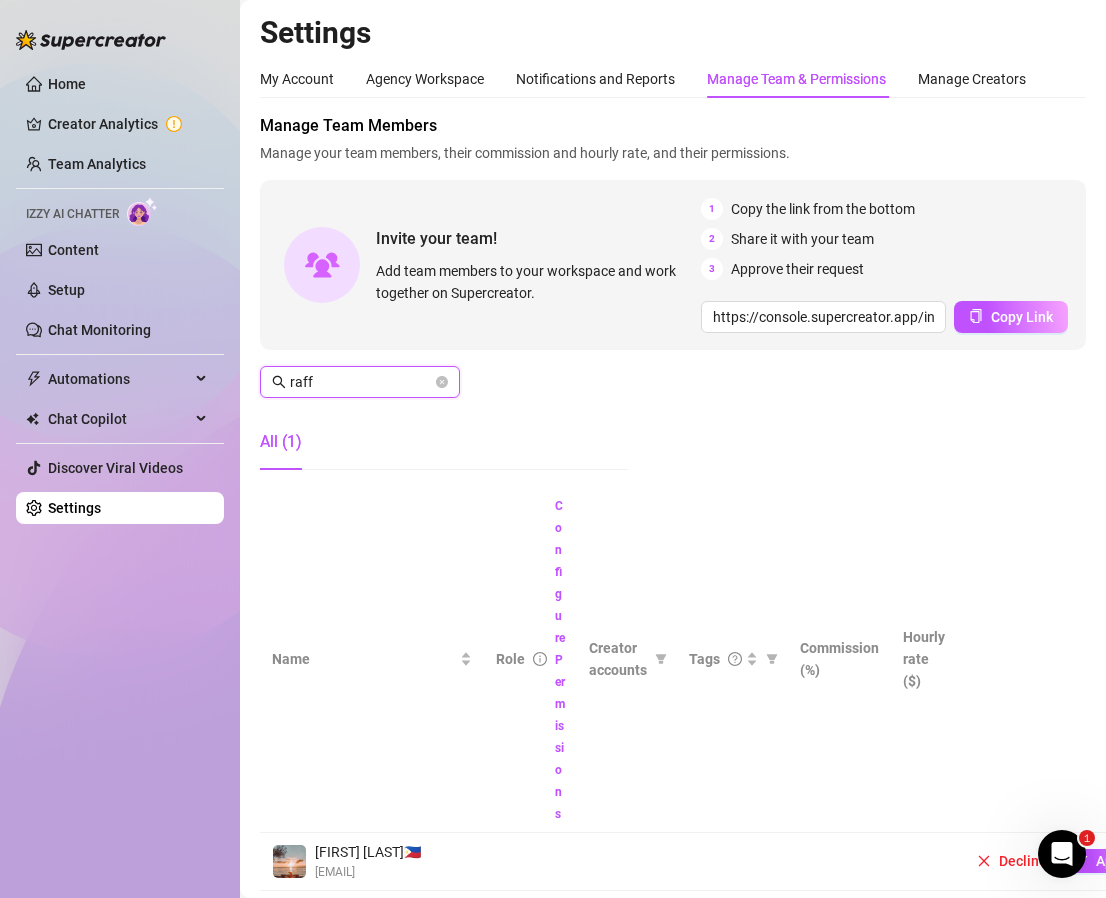 type on "raff" 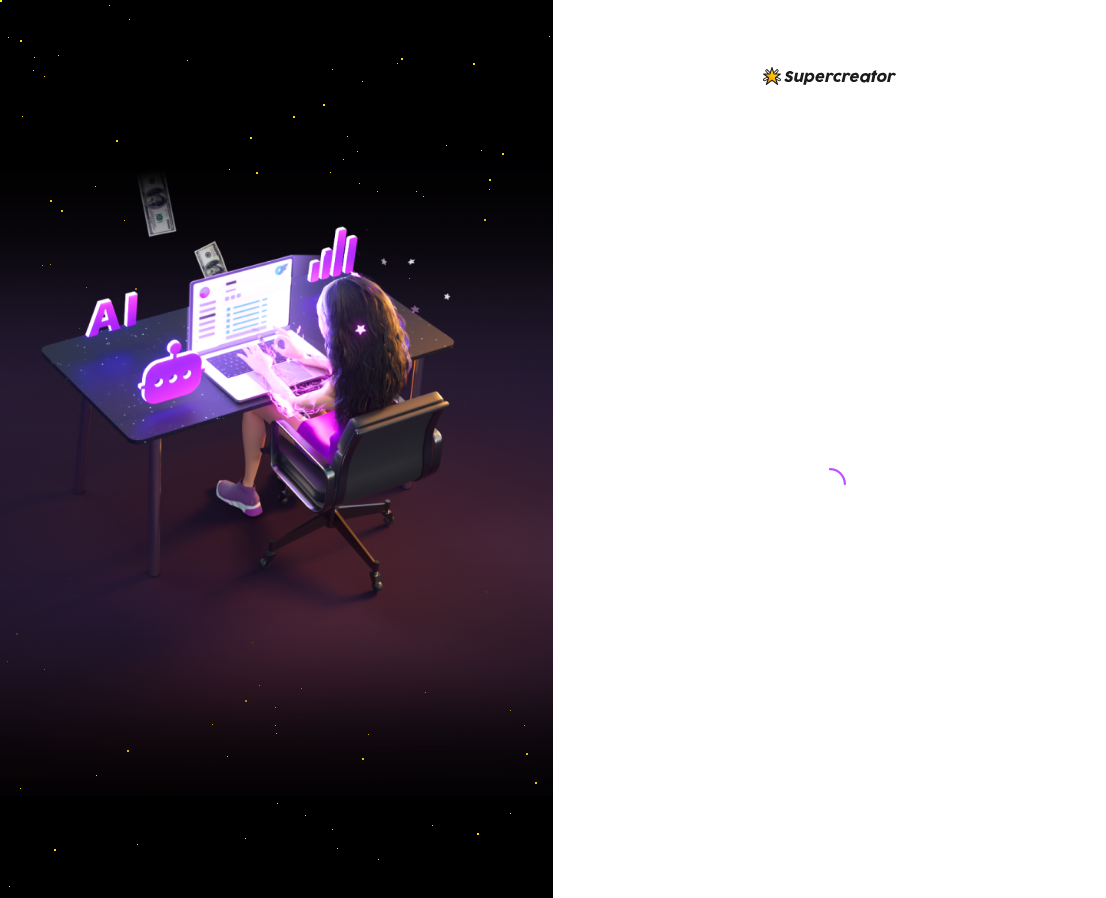 scroll, scrollTop: 0, scrollLeft: 0, axis: both 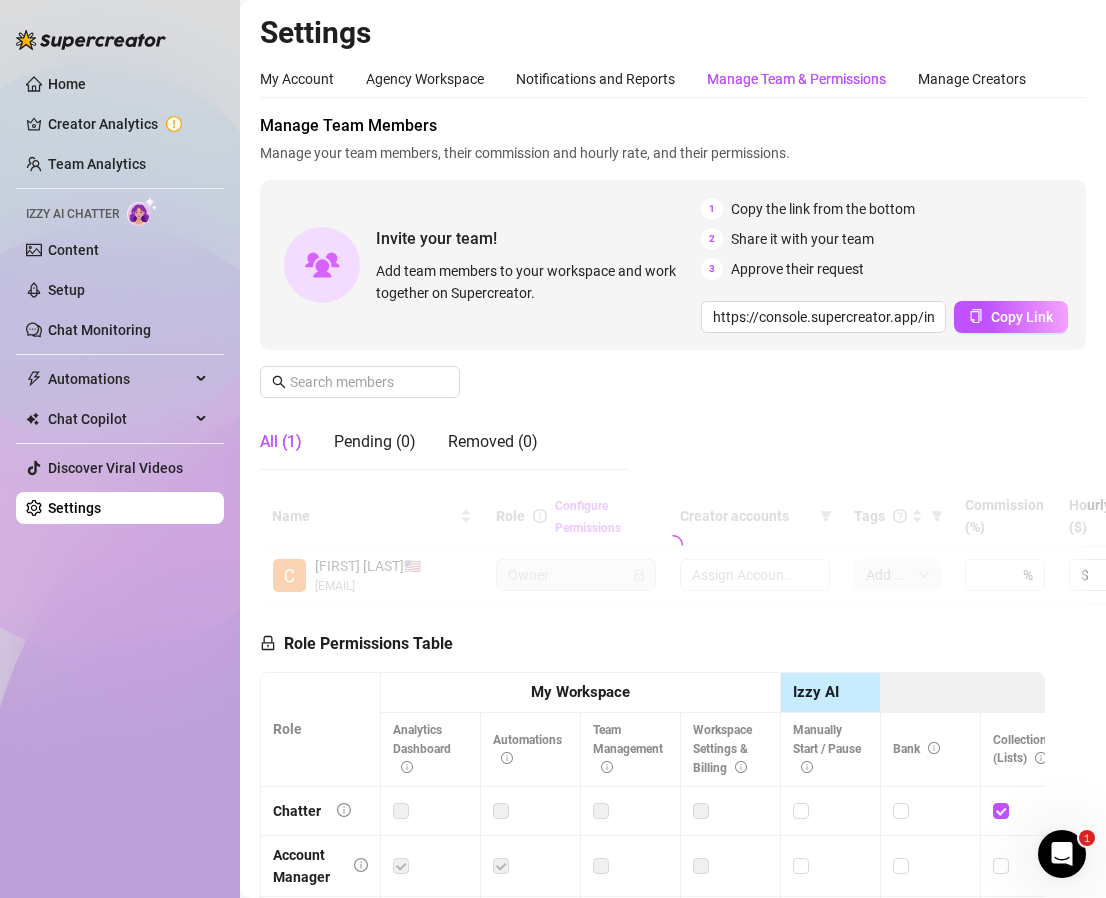 click on "Manage Team & Permissions" at bounding box center (796, 79) 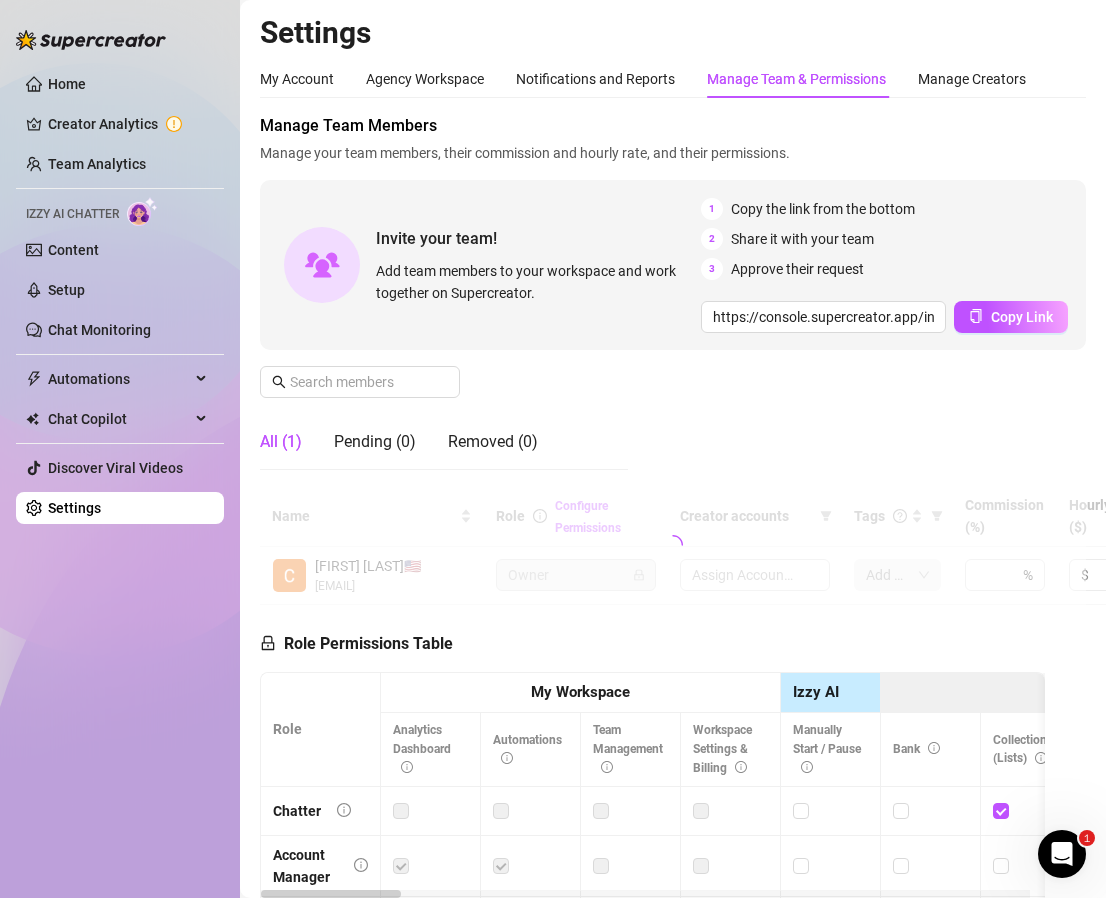 scroll, scrollTop: 0, scrollLeft: 0, axis: both 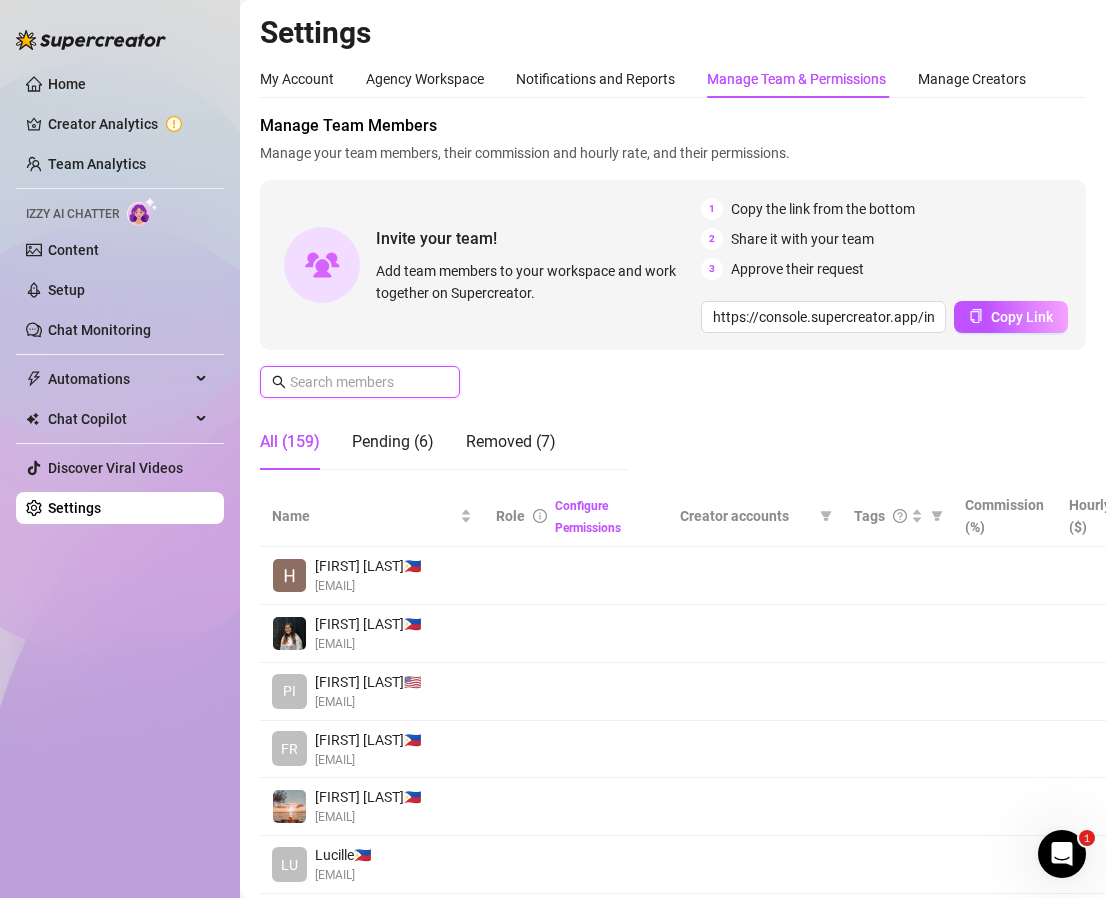 click at bounding box center (361, 382) 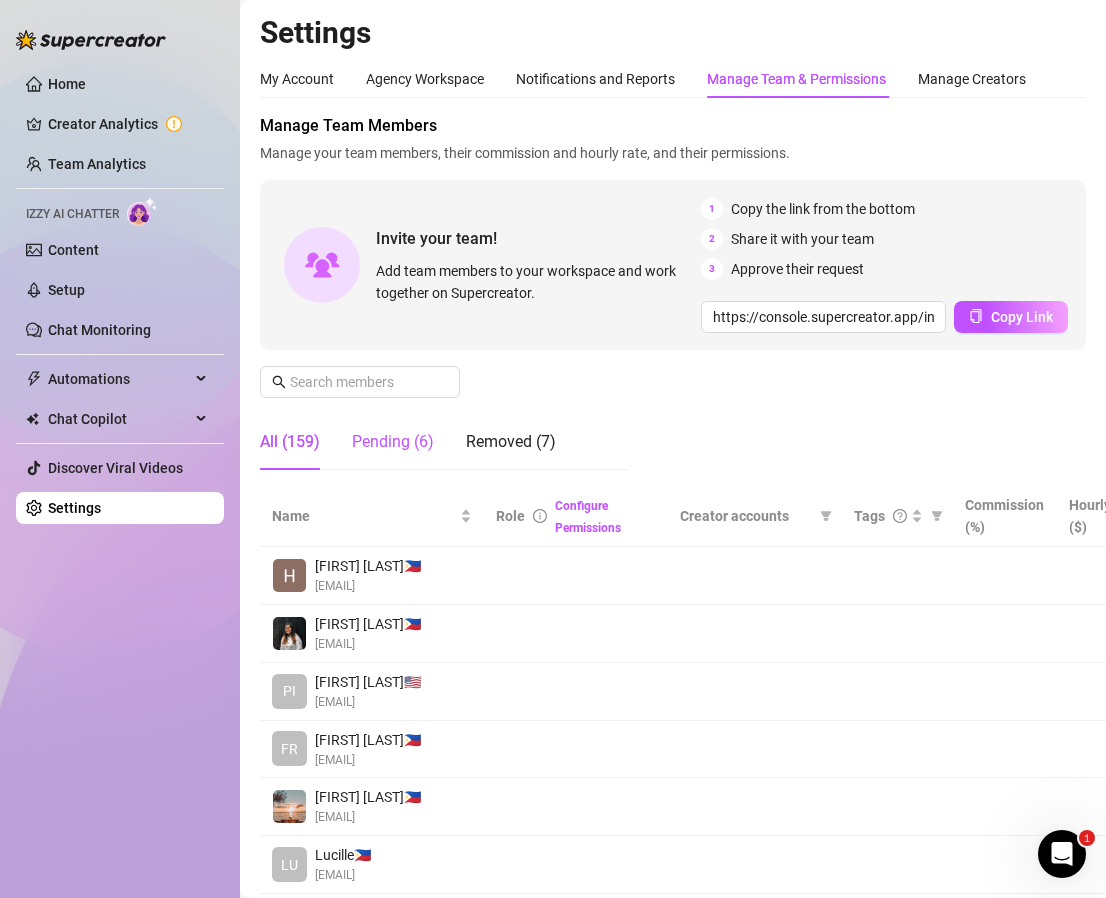 click on "Pending (6)" at bounding box center (393, 442) 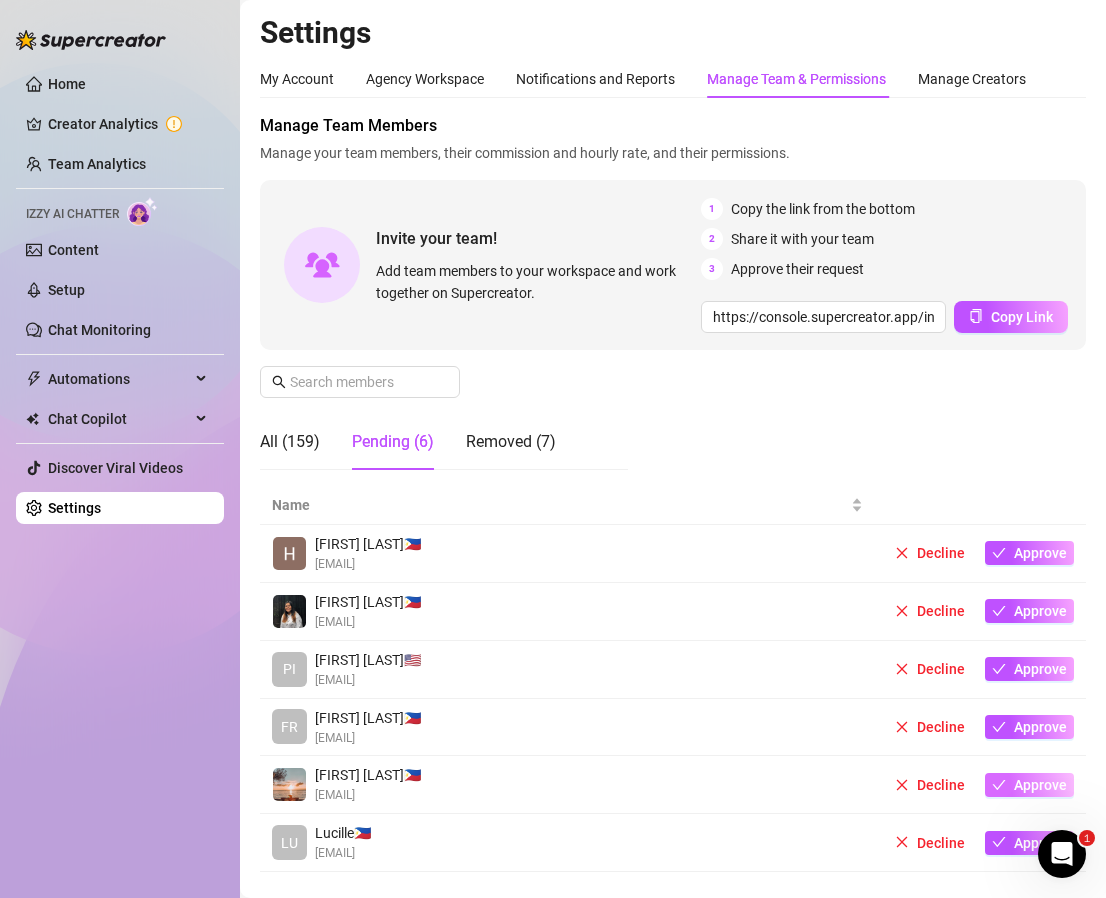 click on "Approve" at bounding box center [1040, 785] 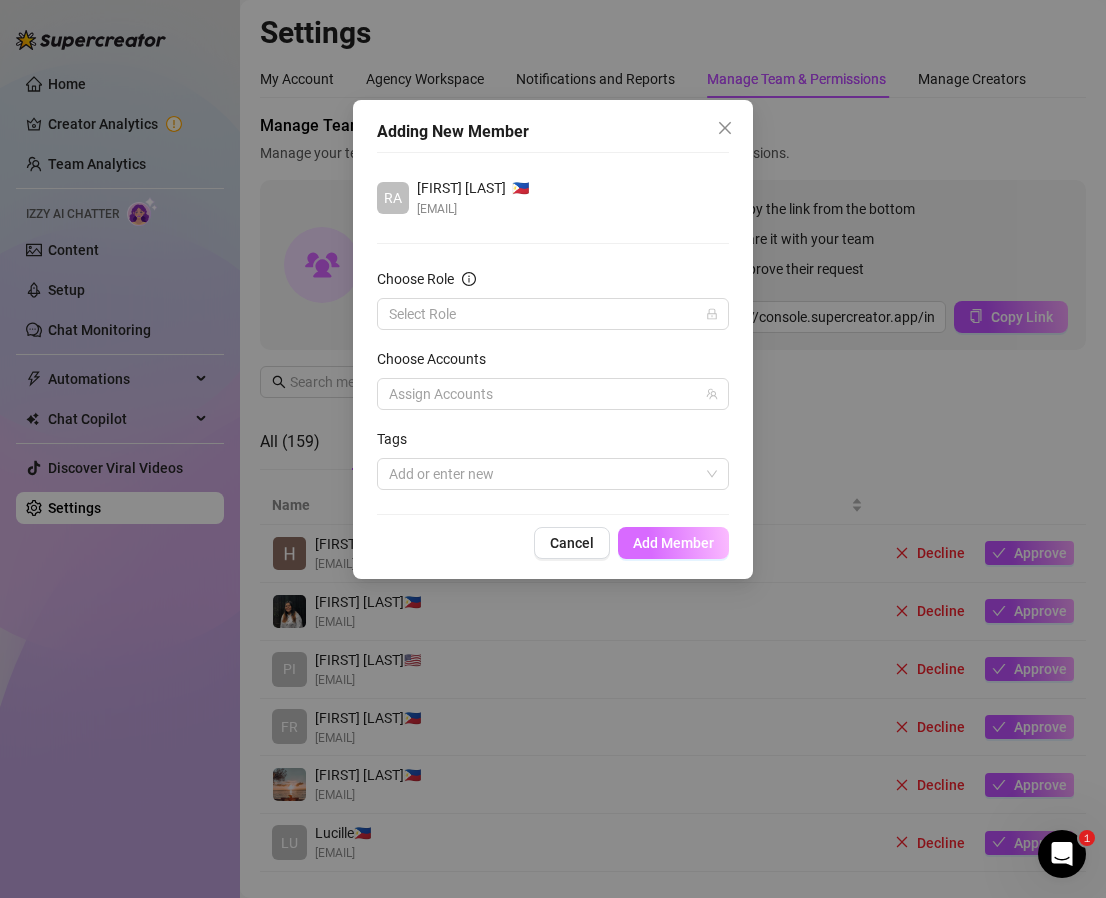 click on "Add Member" at bounding box center [673, 543] 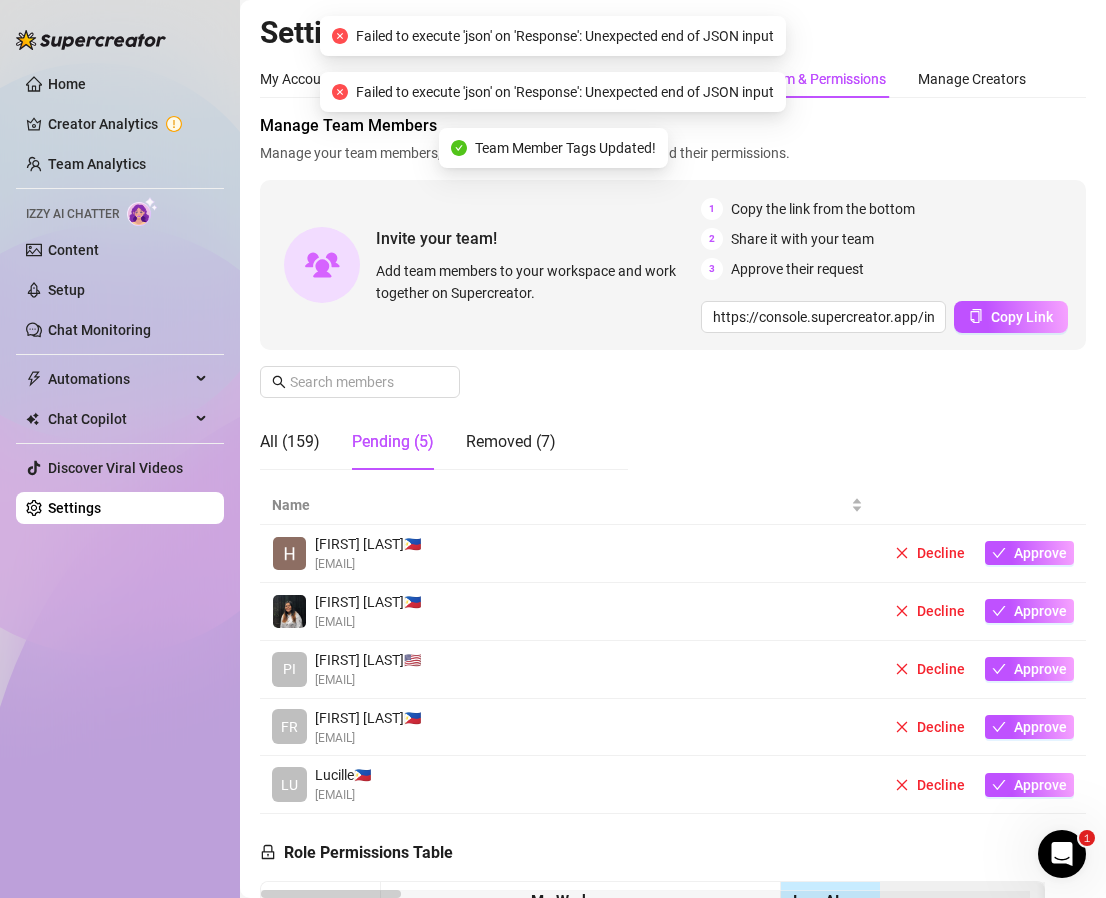 click on "Manage Team Members Manage your team members, their commission and hourly rate, and their permissions. Invite your team! Add team members to your workspace and work together on Supercreator. 1 Copy the link from the bottom 2 Share it with your team 3 Approve their request https://console.supercreator.app/invite?code=WqMwg6v3n1cOq0ZCwUzmmFVv36R2&workspace=Fozzy%20 Copy Link All (159) Pending (5) Removed (7)" at bounding box center (673, 300) 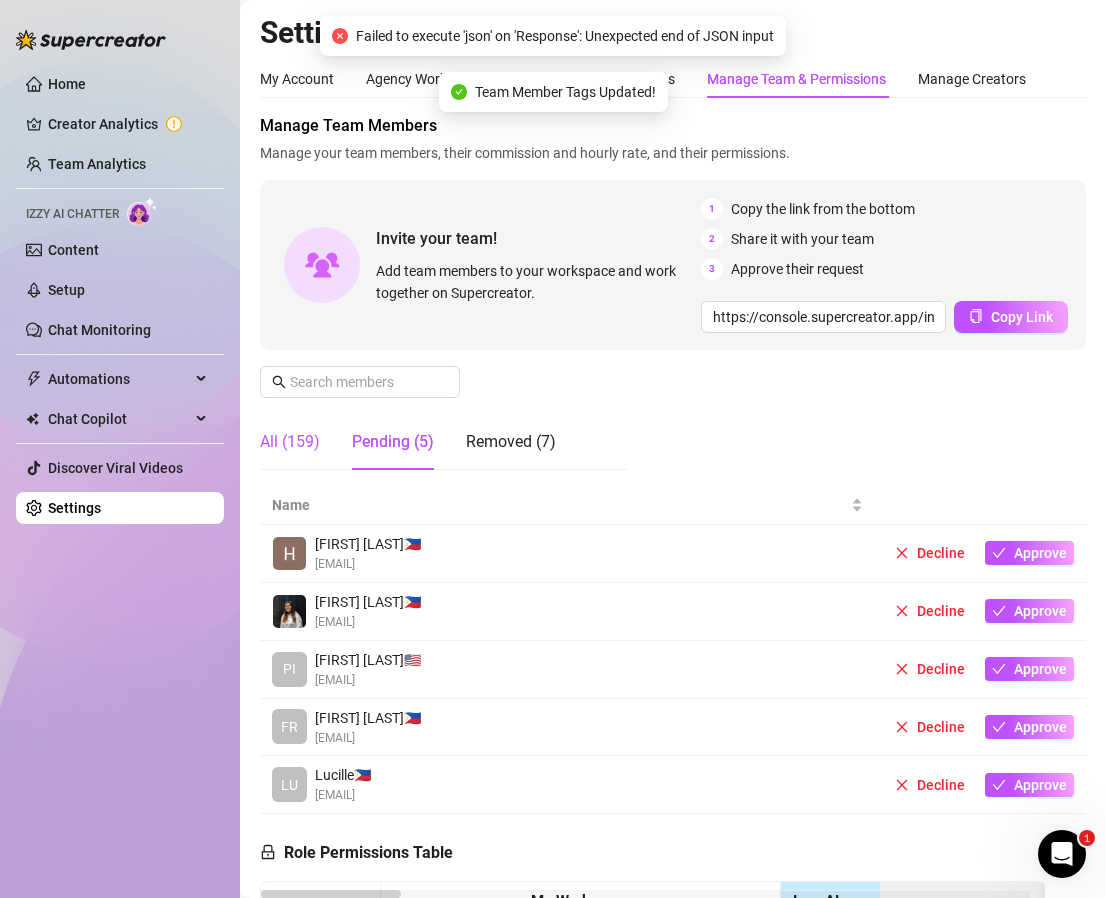 click on "All (159)" at bounding box center [290, 442] 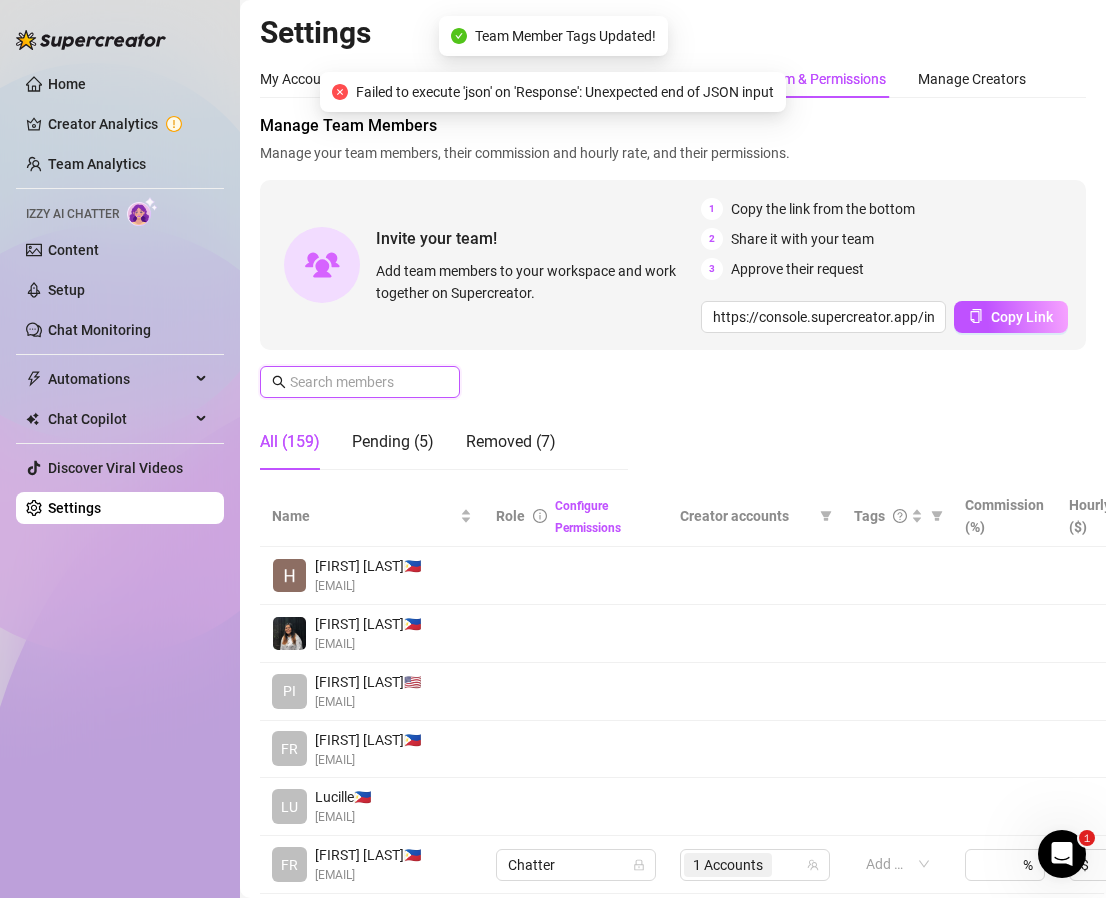click at bounding box center (361, 382) 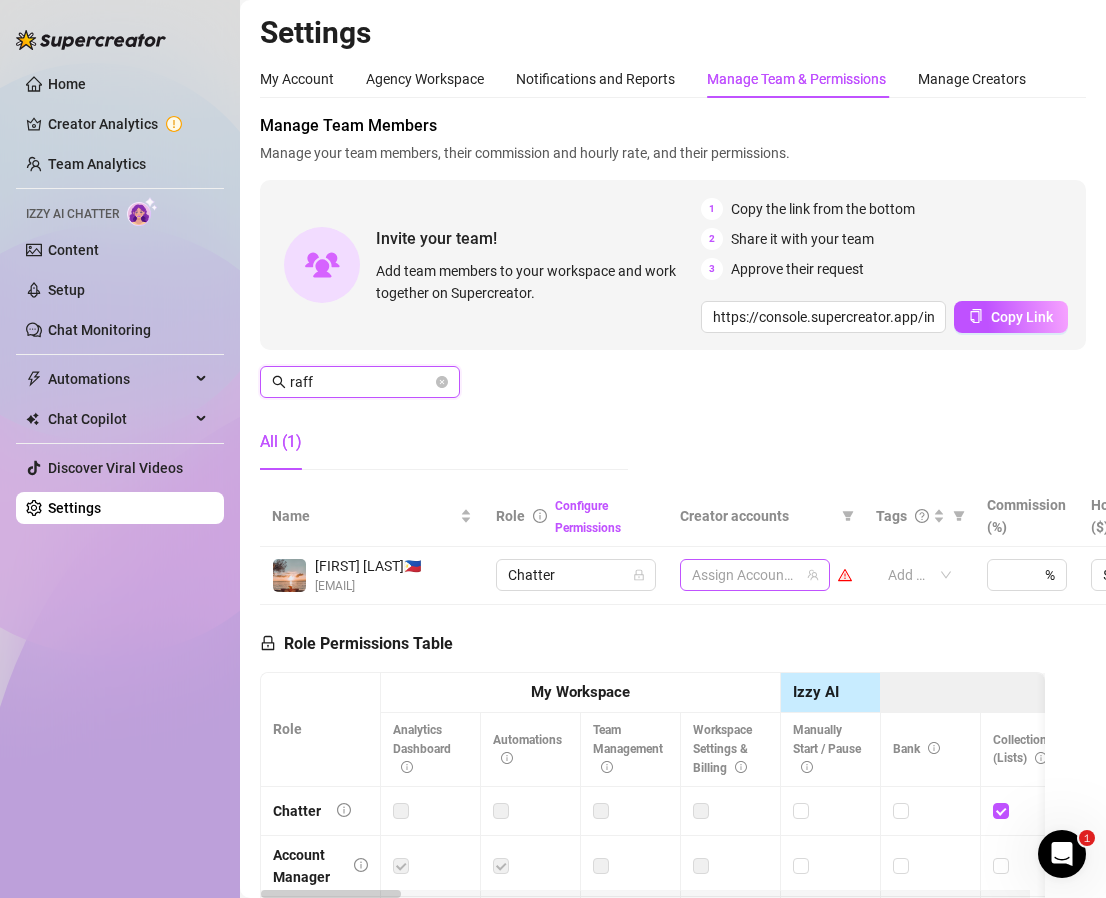 click at bounding box center [744, 575] 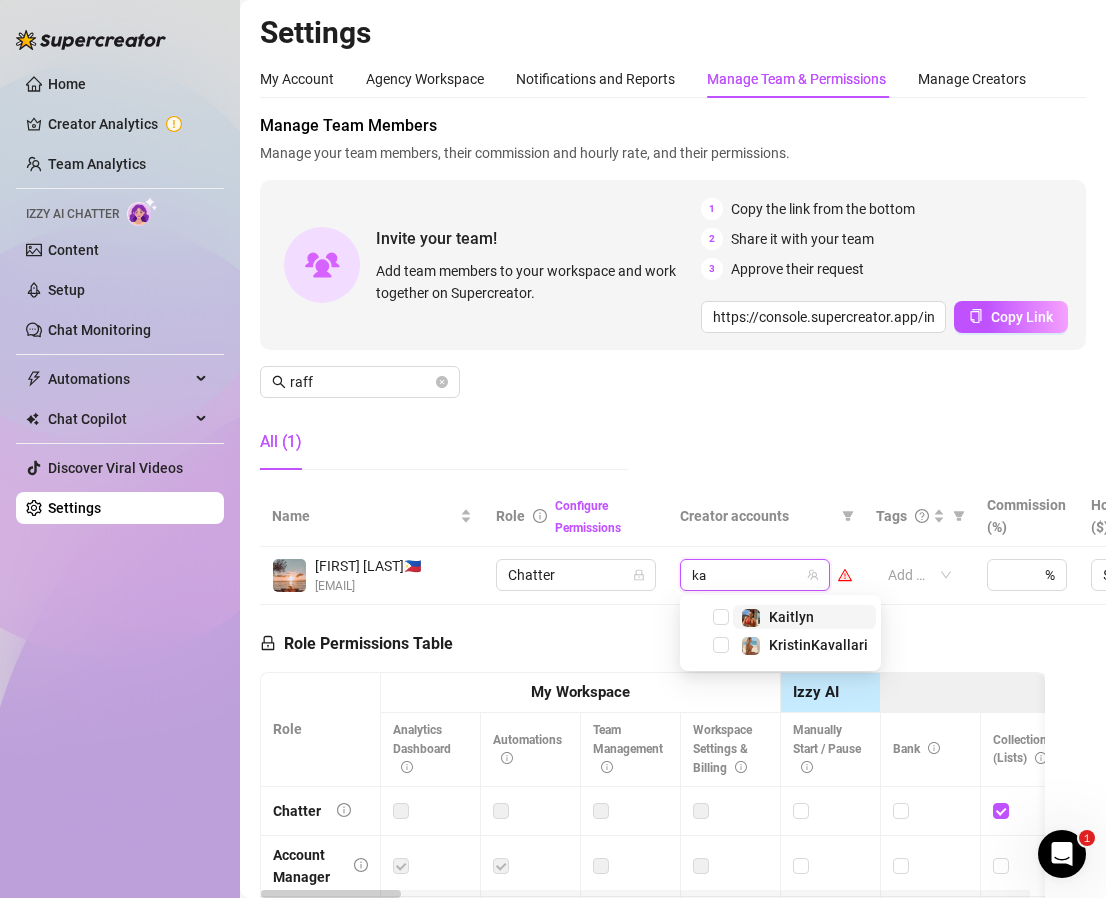 type on "[FIRST]" 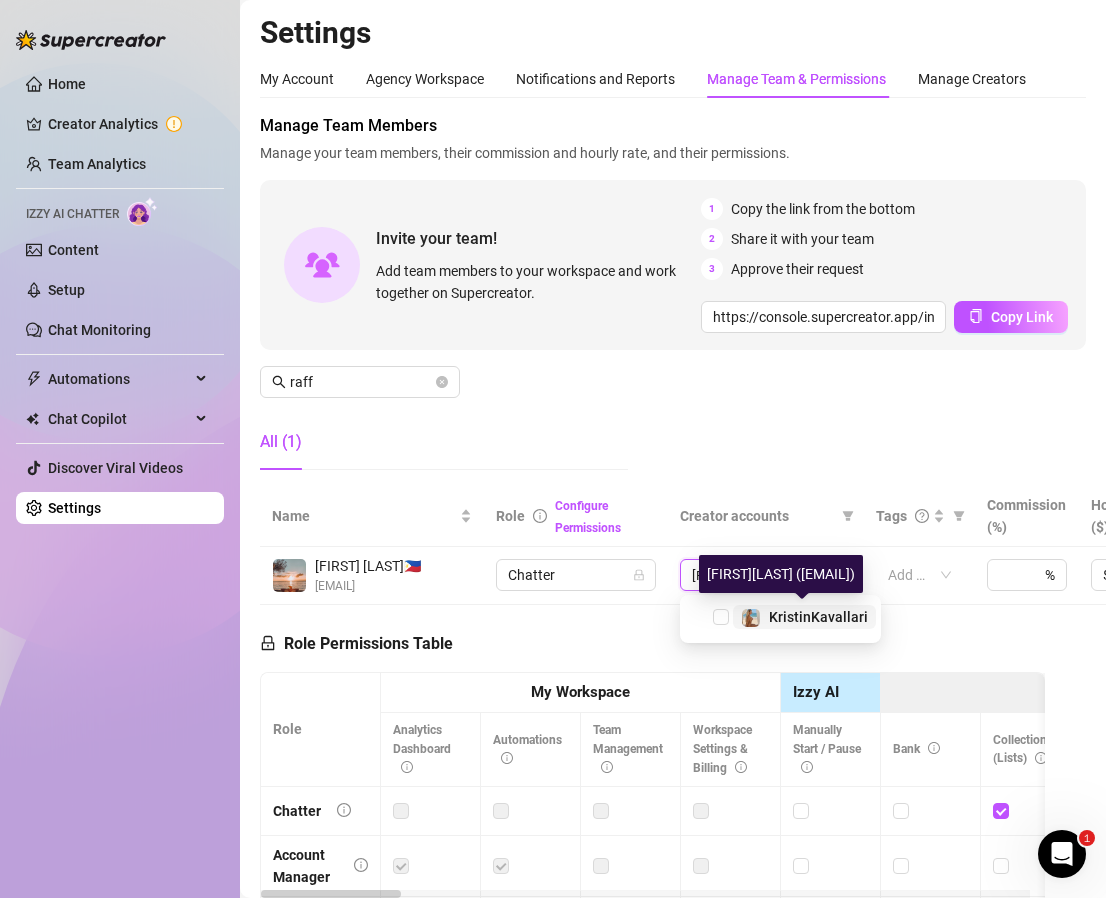 click on "KristinKavallari" at bounding box center [818, 617] 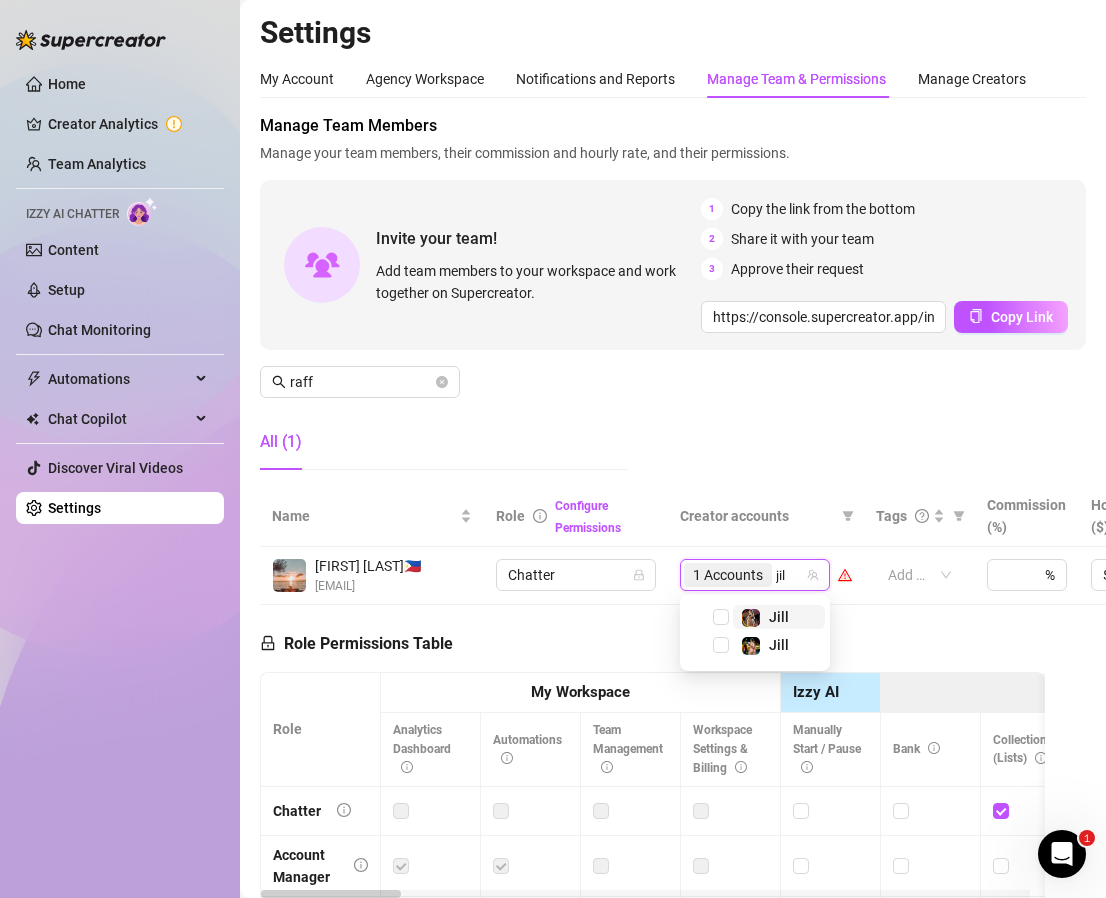 type on "[FIRST]" 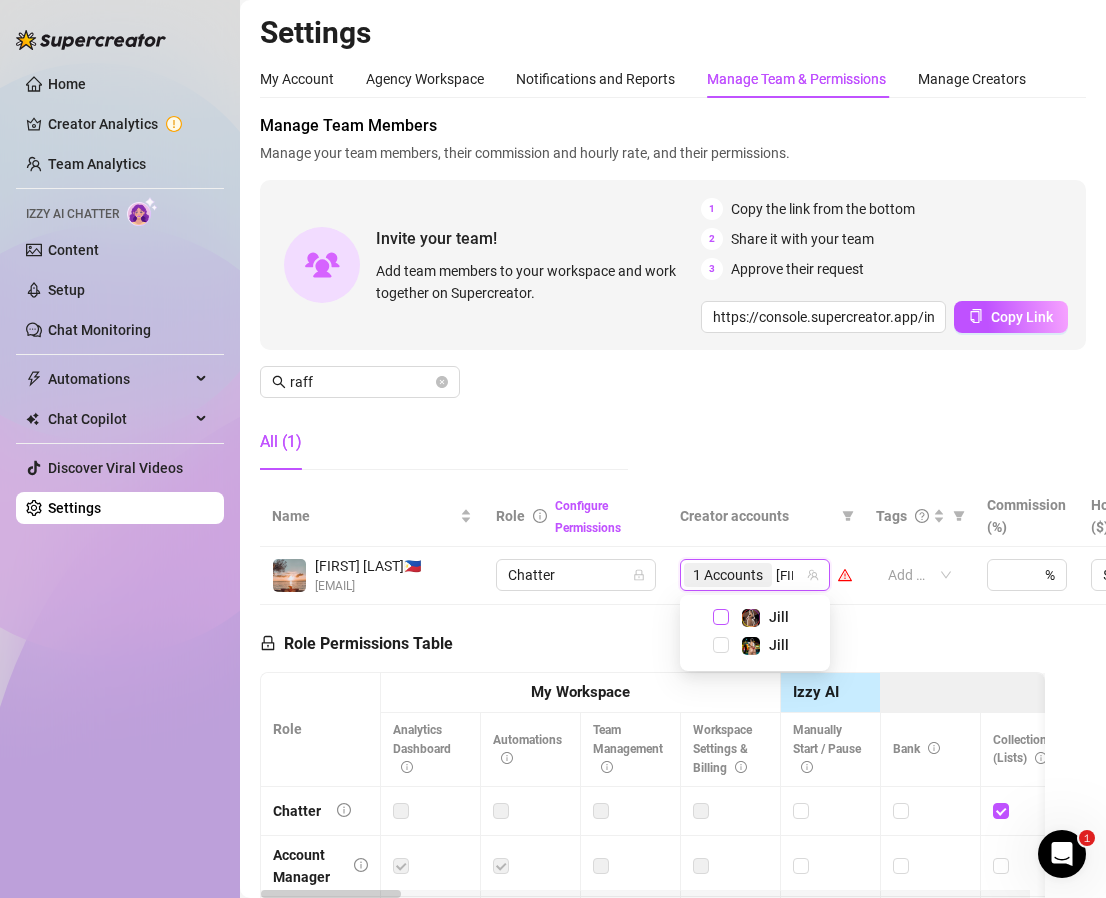 click at bounding box center (721, 617) 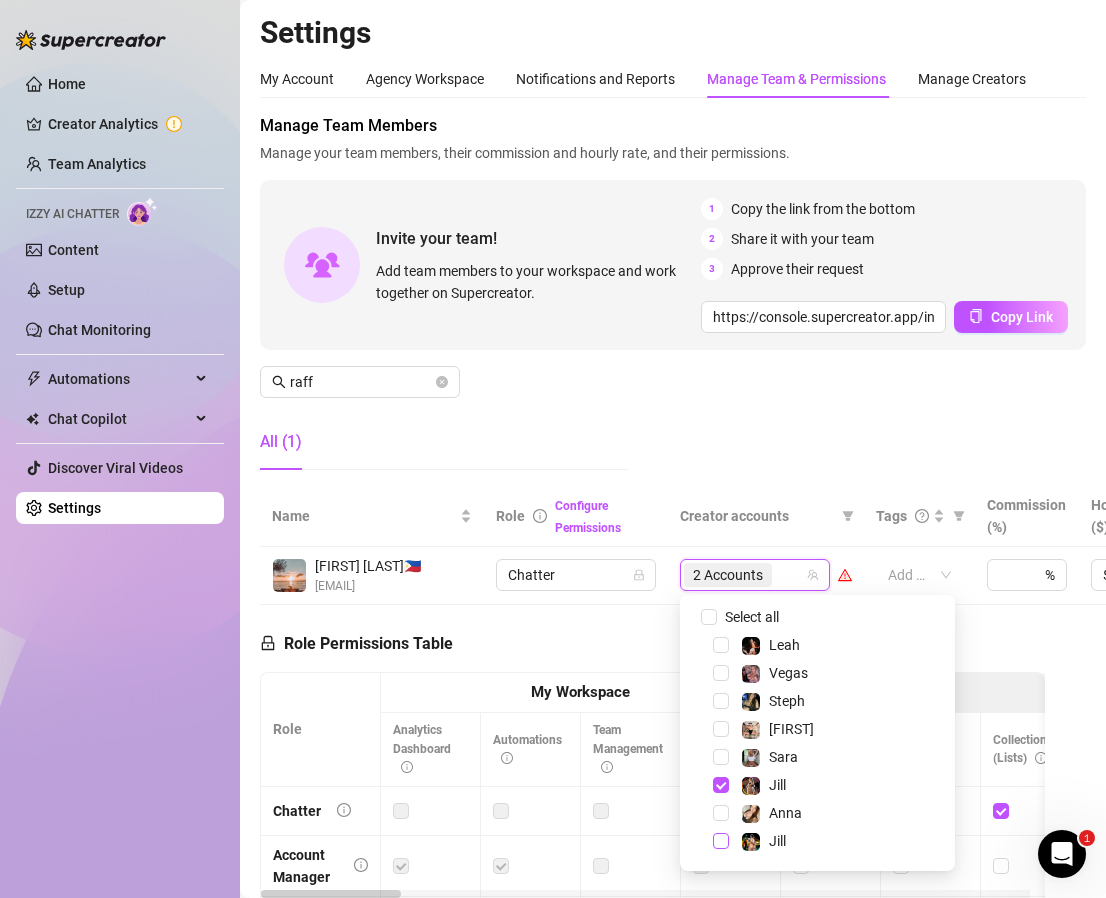 click at bounding box center (721, 841) 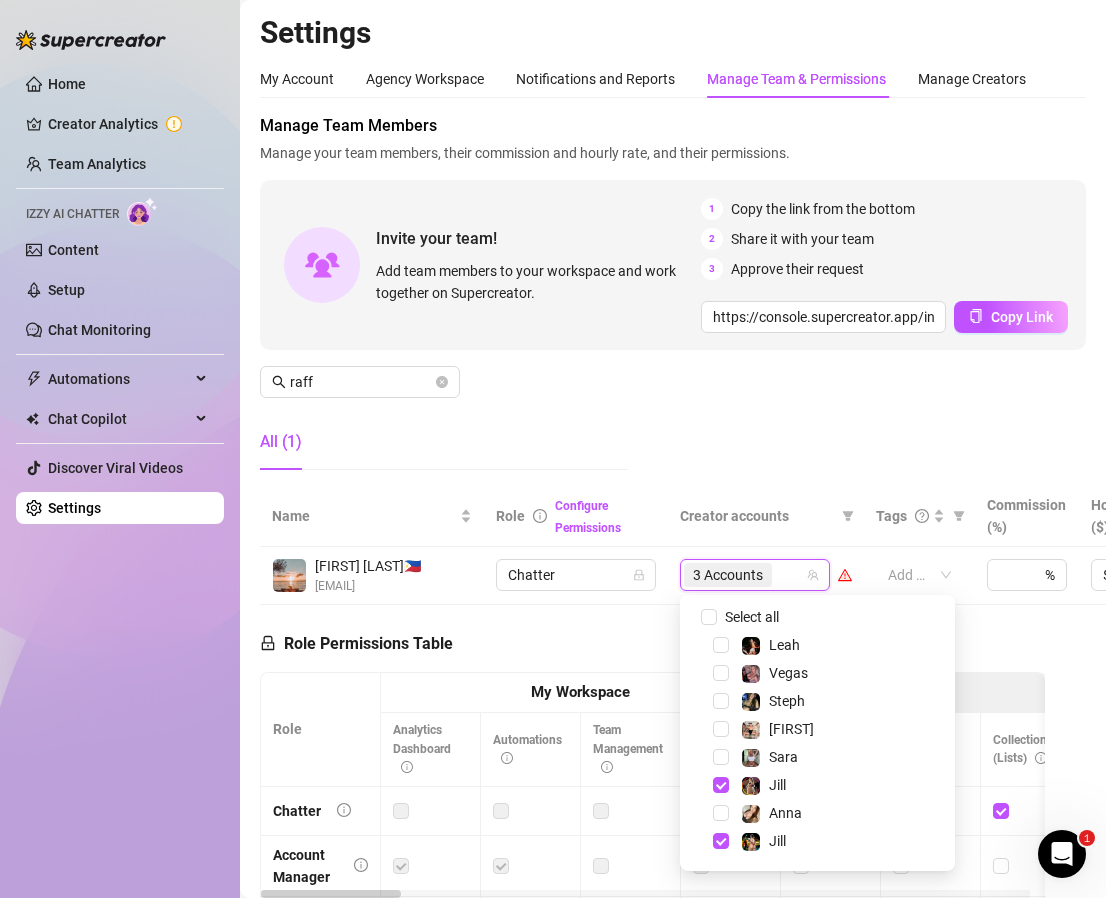 click on "Manage Team Members Manage your team members, their commission and hourly rate, and their permissions. Invite your team! Add team members to your workspace and work together on Supercreator. 1 Copy the link from the bottom 2 Share it with your team 3 Approve their request https://console.supercreator.app/invite?code=WqMwg6v3n1cOq0ZCwUzmmFVv36R2&workspace=Fozzy%20 Copy Link raff All (1)" at bounding box center (673, 300) 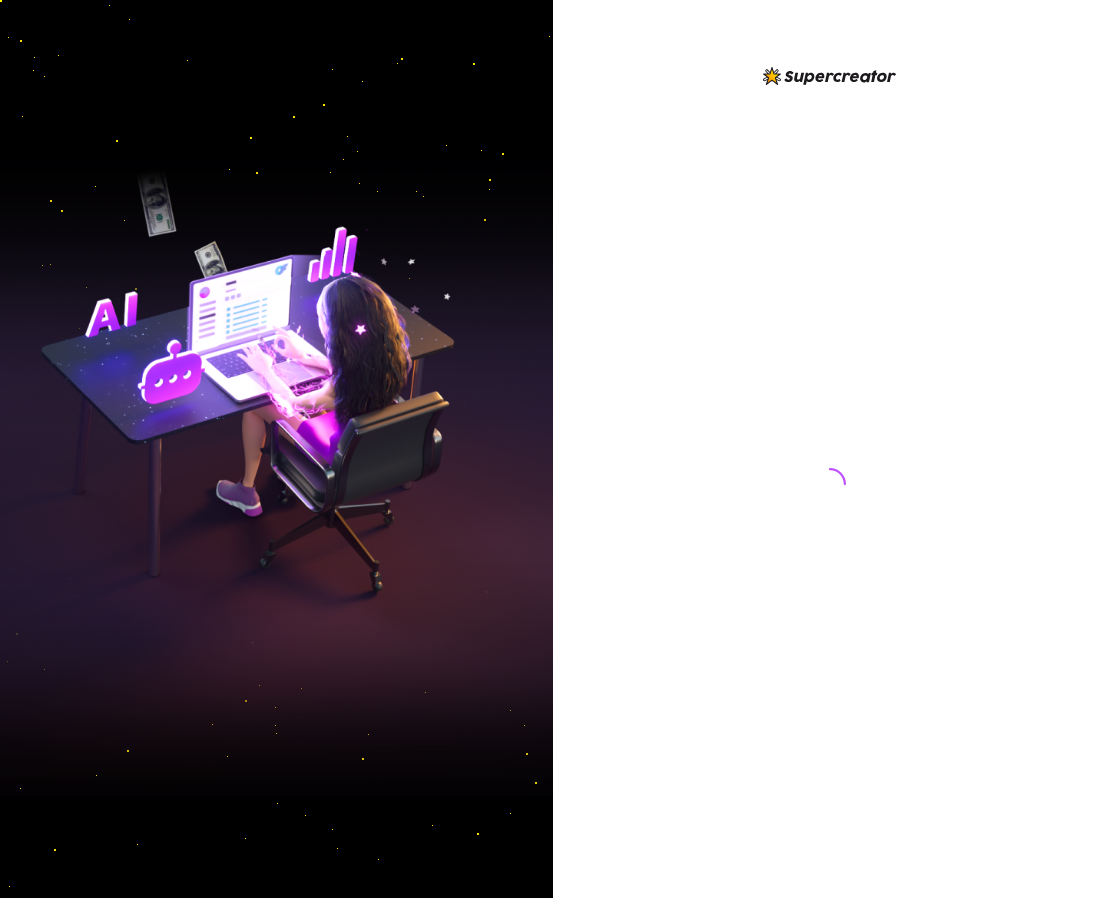 scroll, scrollTop: 0, scrollLeft: 0, axis: both 